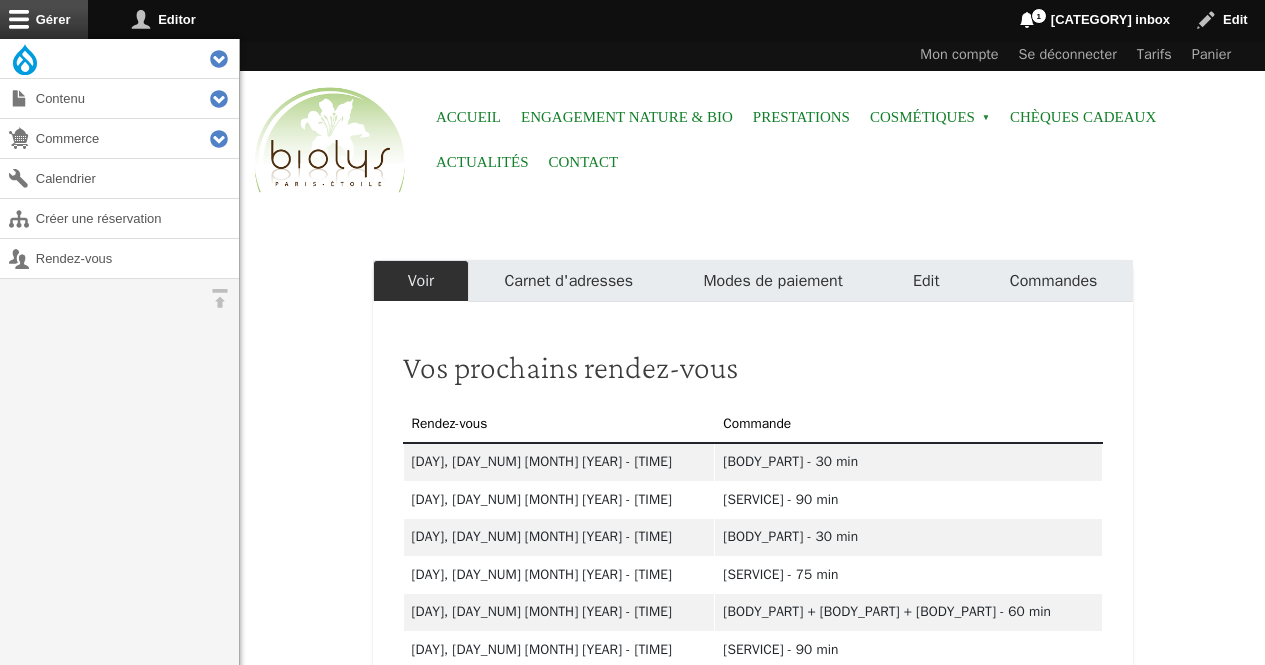 scroll, scrollTop: 0, scrollLeft: 0, axis: both 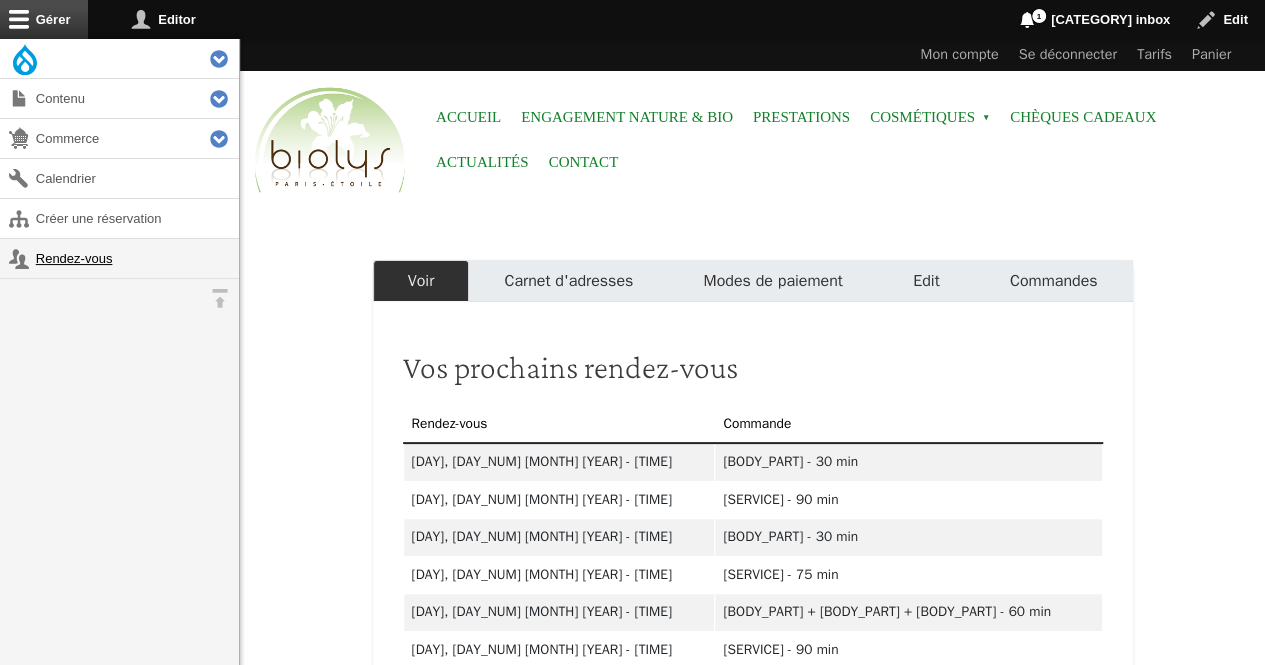 click on "Rendez-vous" at bounding box center (119, 258) 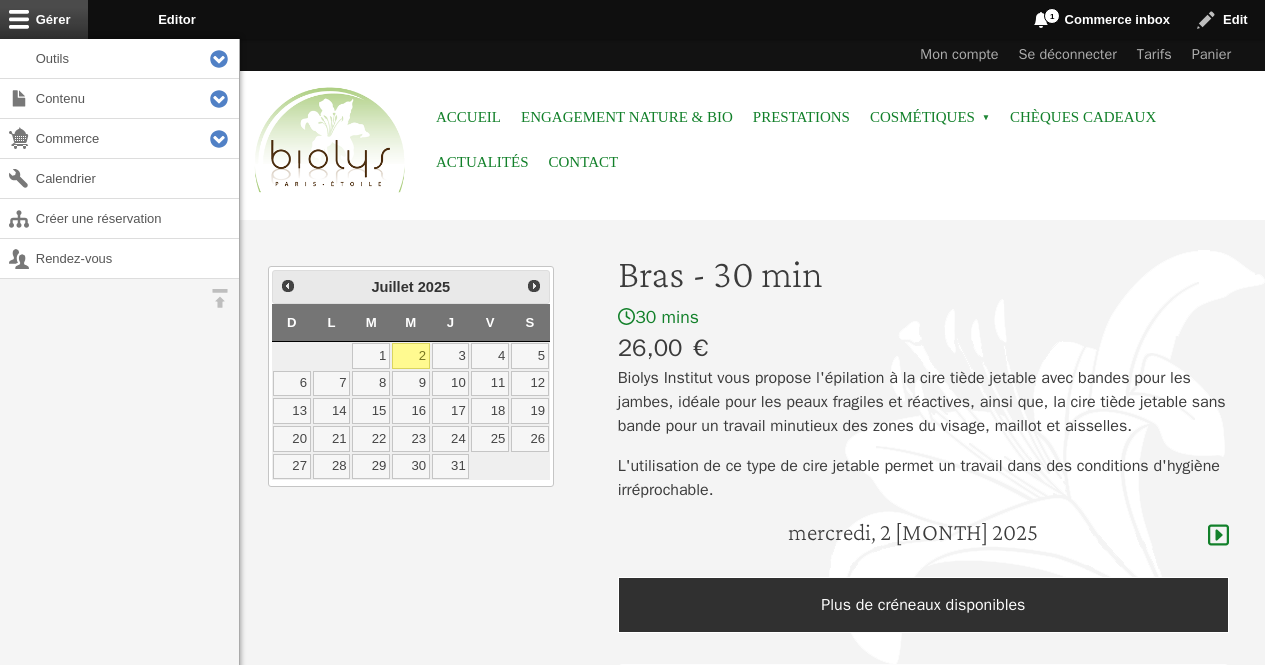 scroll, scrollTop: 0, scrollLeft: 0, axis: both 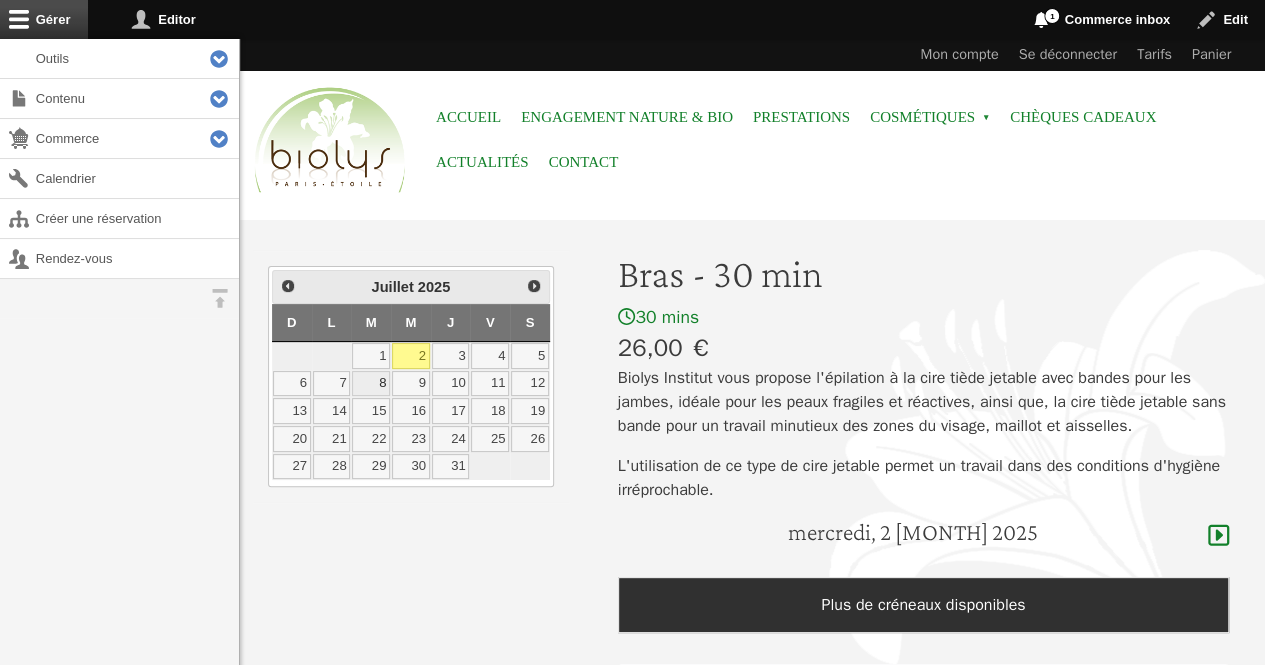 click on "8" at bounding box center (371, 384) 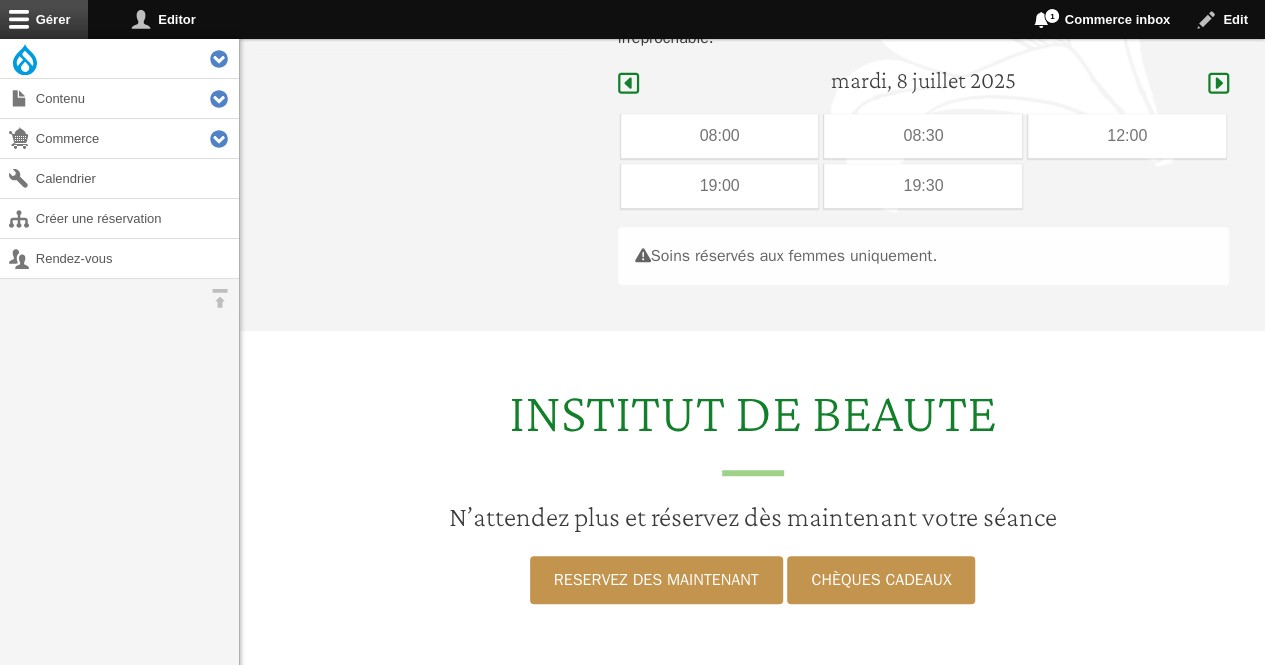 scroll, scrollTop: 517, scrollLeft: 0, axis: vertical 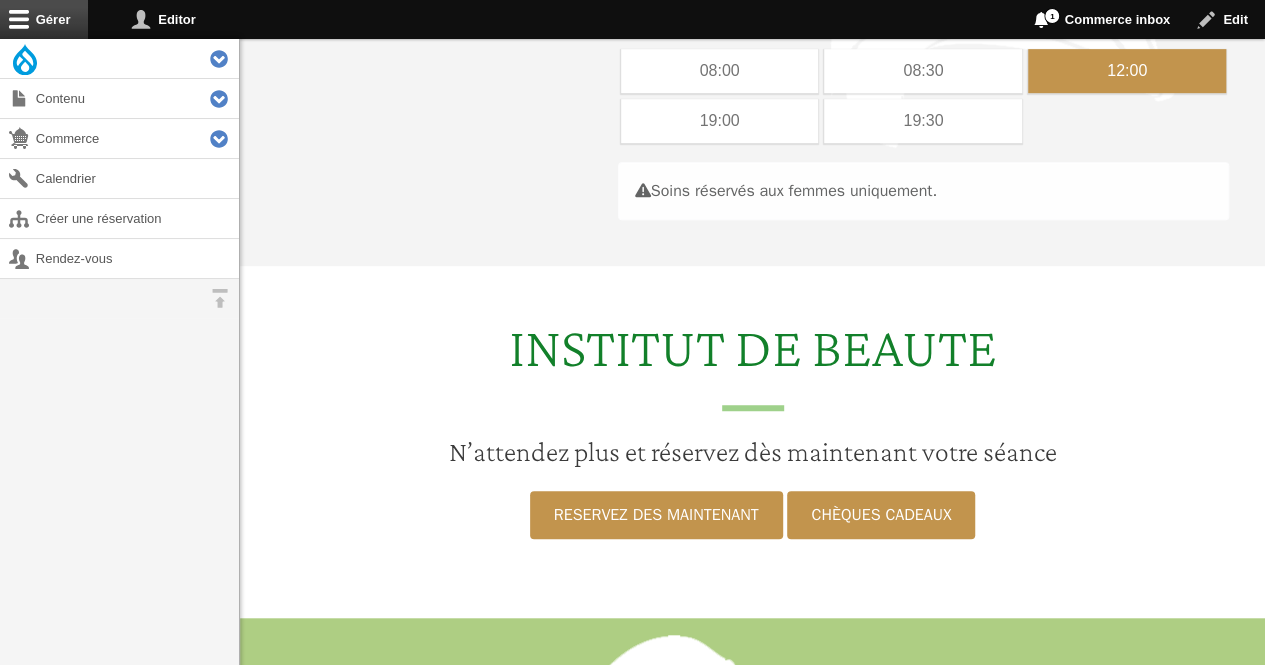 click on "12:00" at bounding box center [1127, 71] 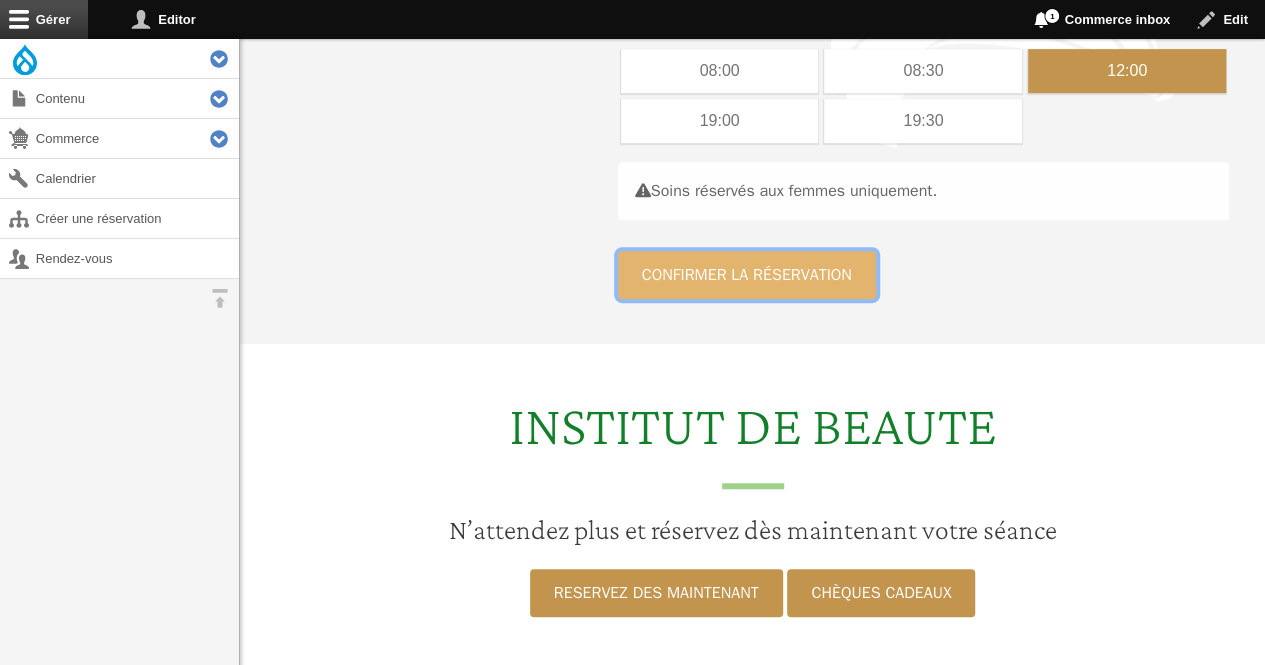 click on "Confirmer la réservation" at bounding box center (747, 275) 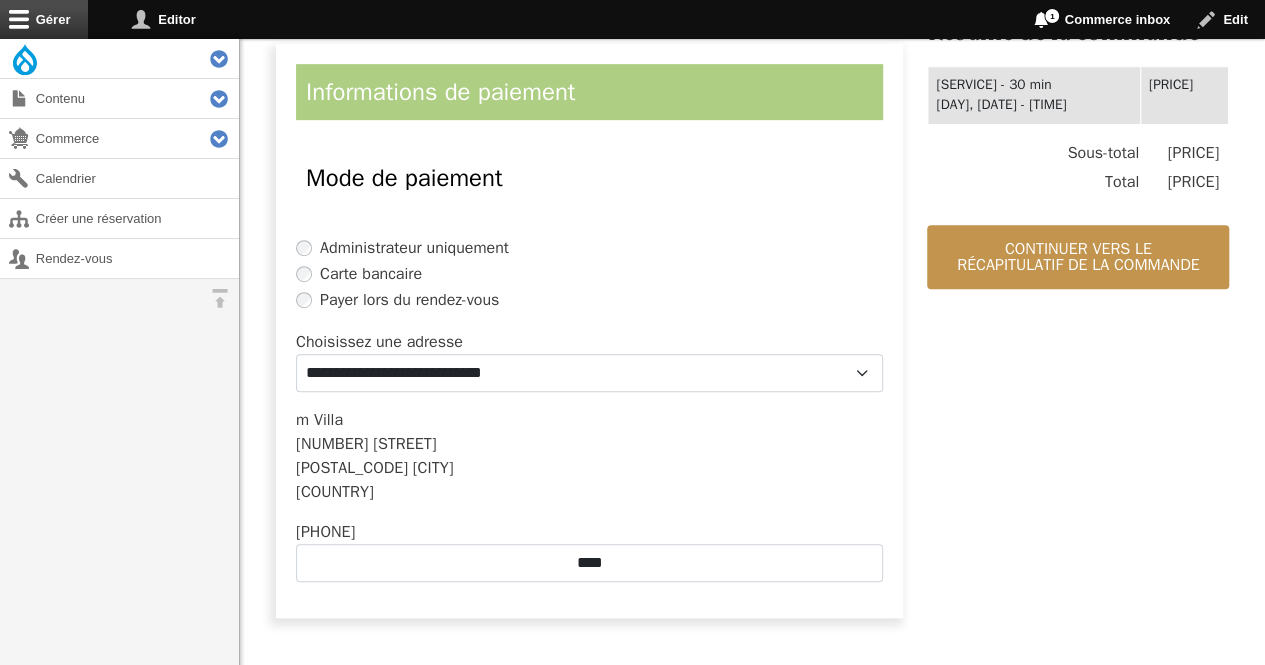 scroll, scrollTop: 440, scrollLeft: 0, axis: vertical 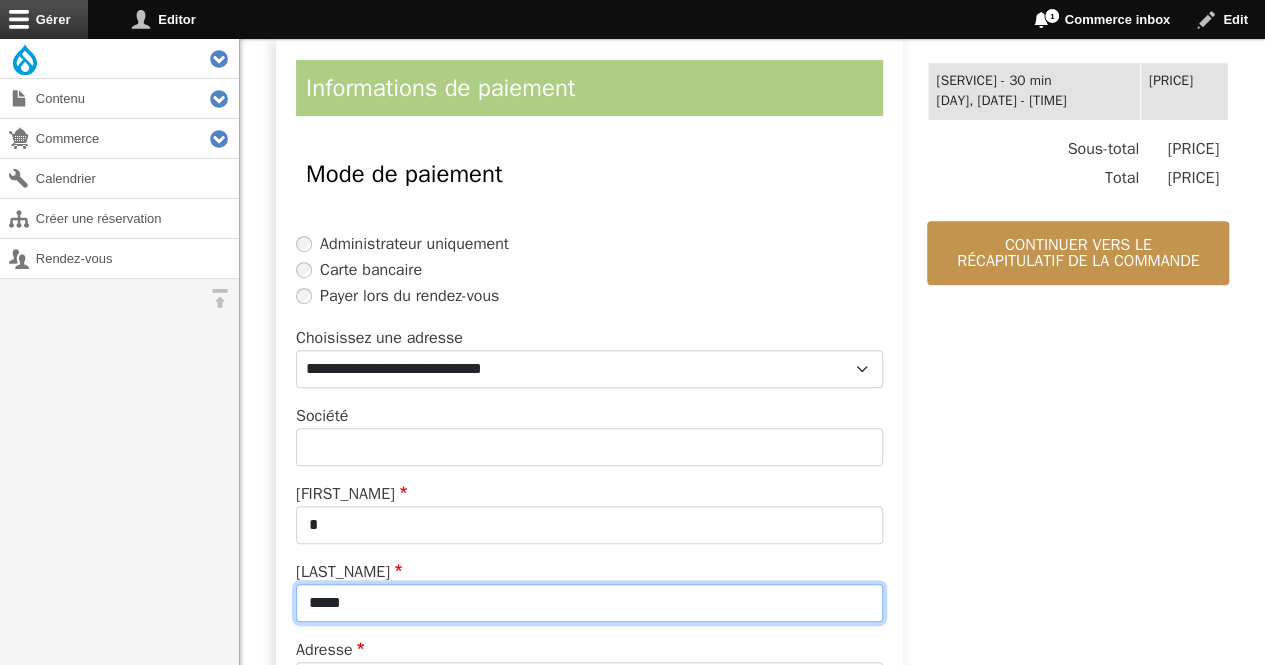 click on "*****" at bounding box center (589, 603) 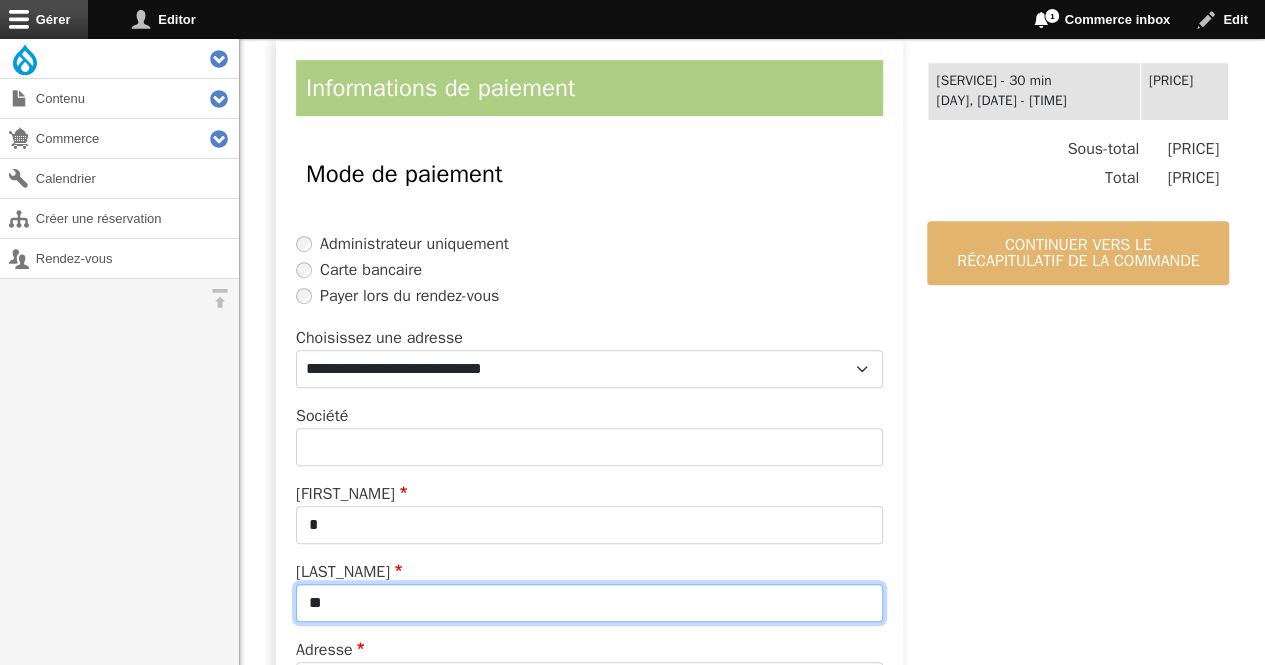 type on "**" 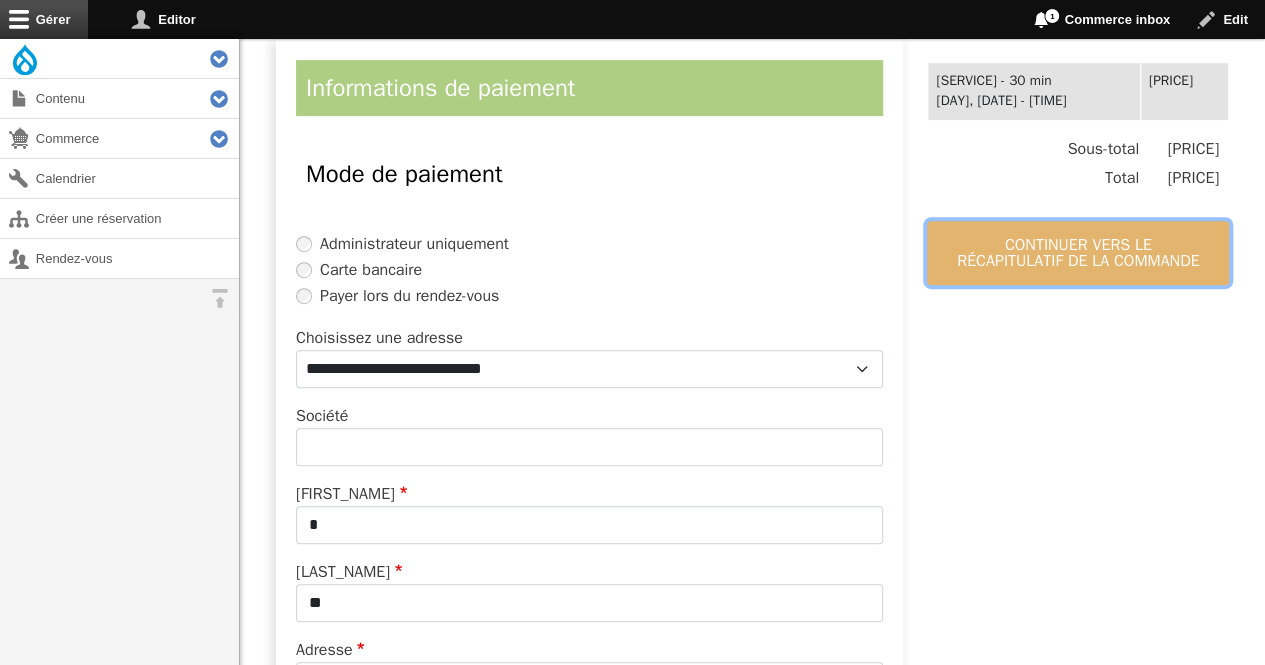 click on "Continuer vers le récapitulatif de la commande" at bounding box center (1078, 253) 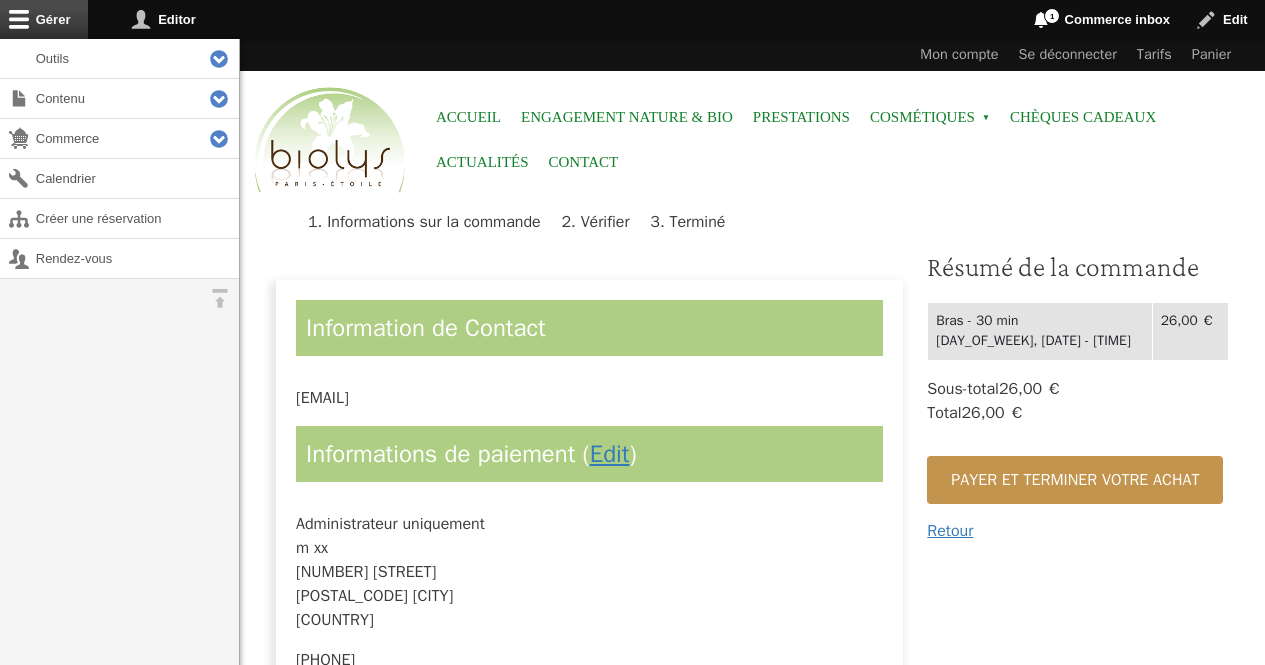 scroll, scrollTop: 0, scrollLeft: 0, axis: both 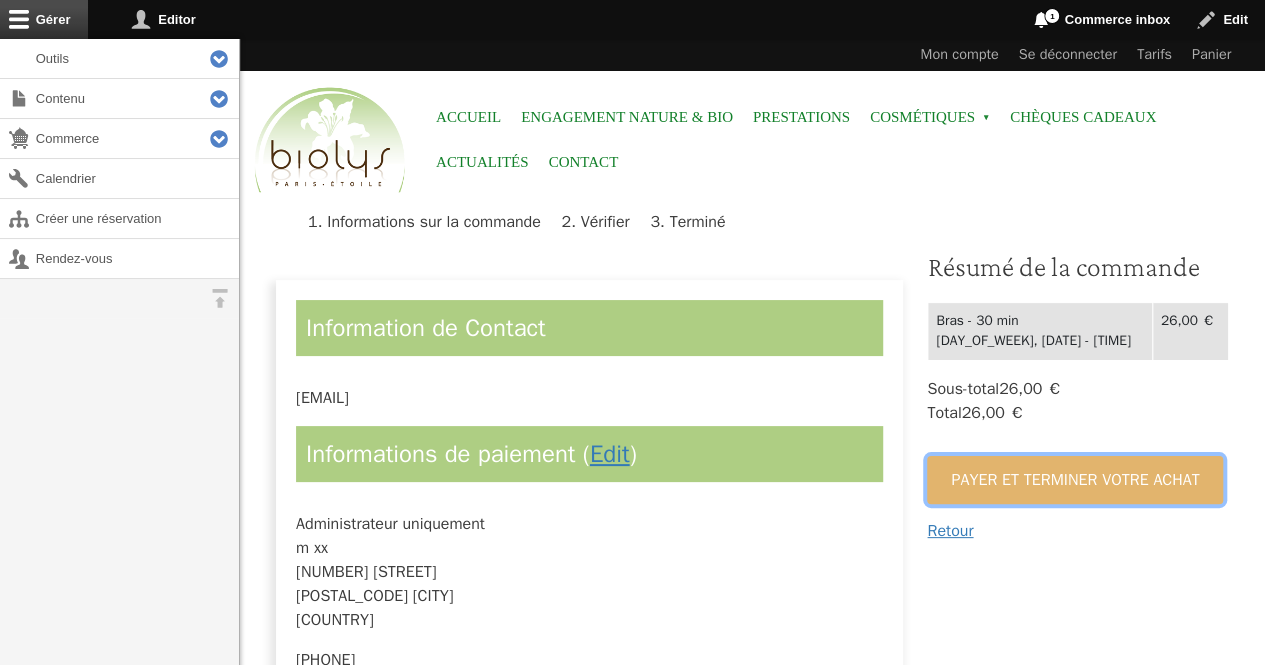 click on "Payer et terminer votre achat" at bounding box center [1075, 480] 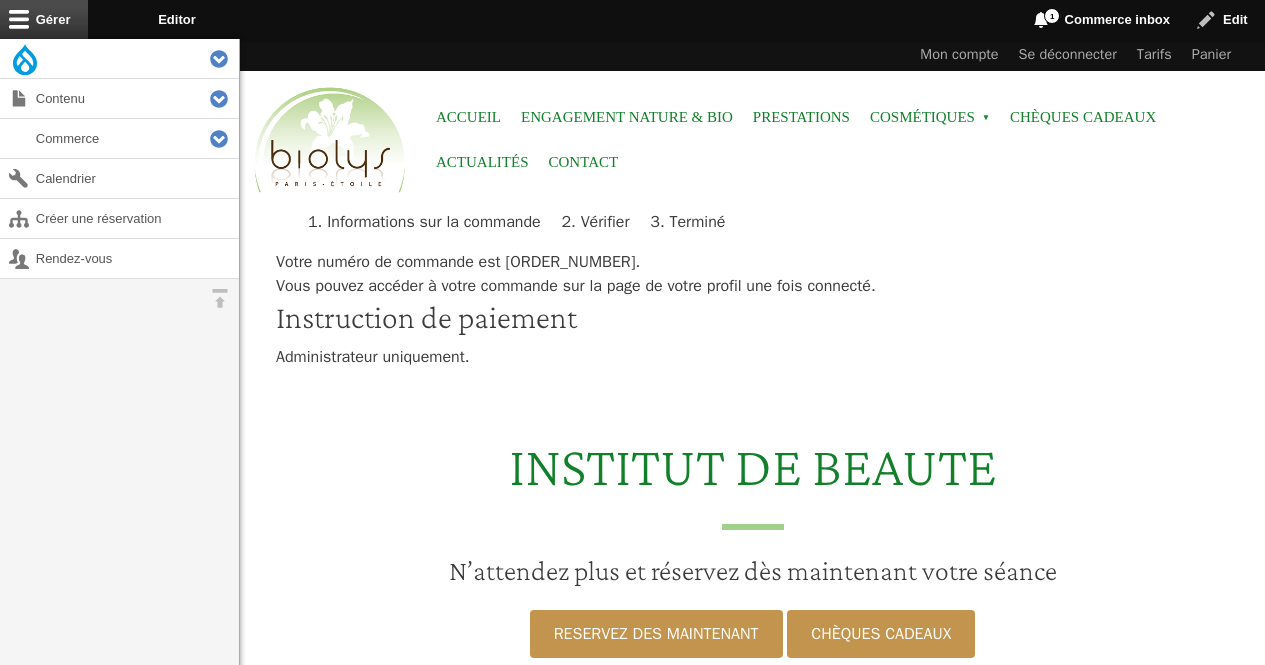 scroll, scrollTop: 0, scrollLeft: 0, axis: both 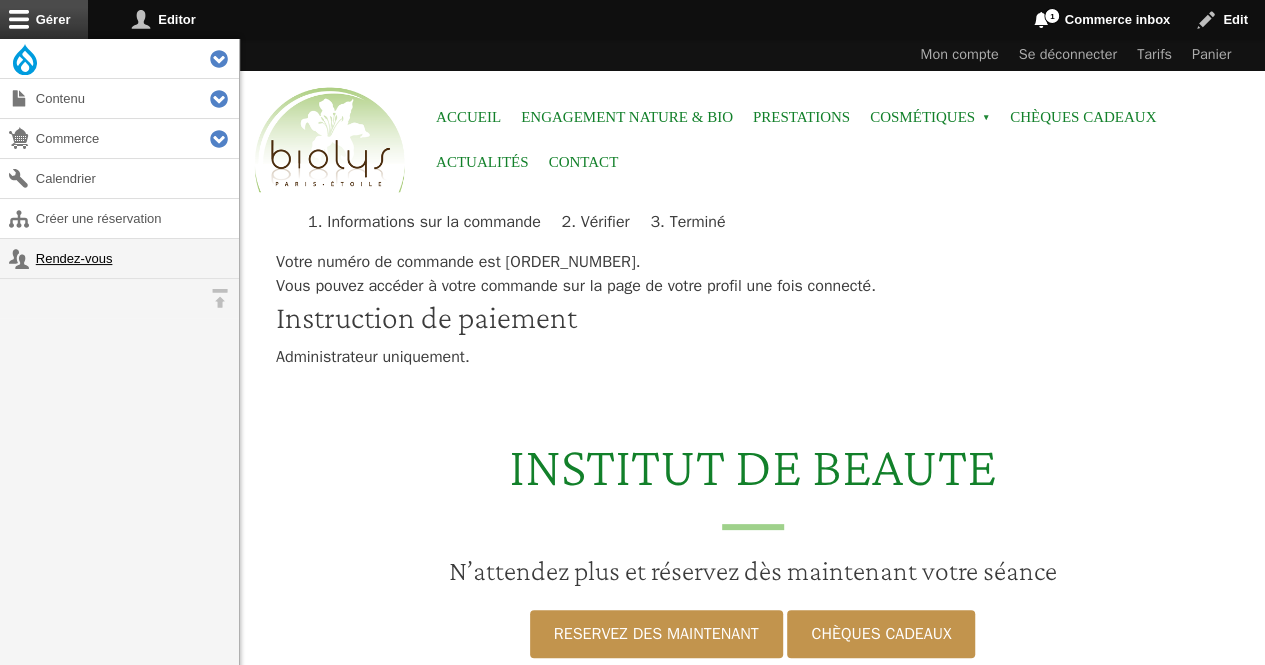 click on "Rendez-vous" at bounding box center [119, 258] 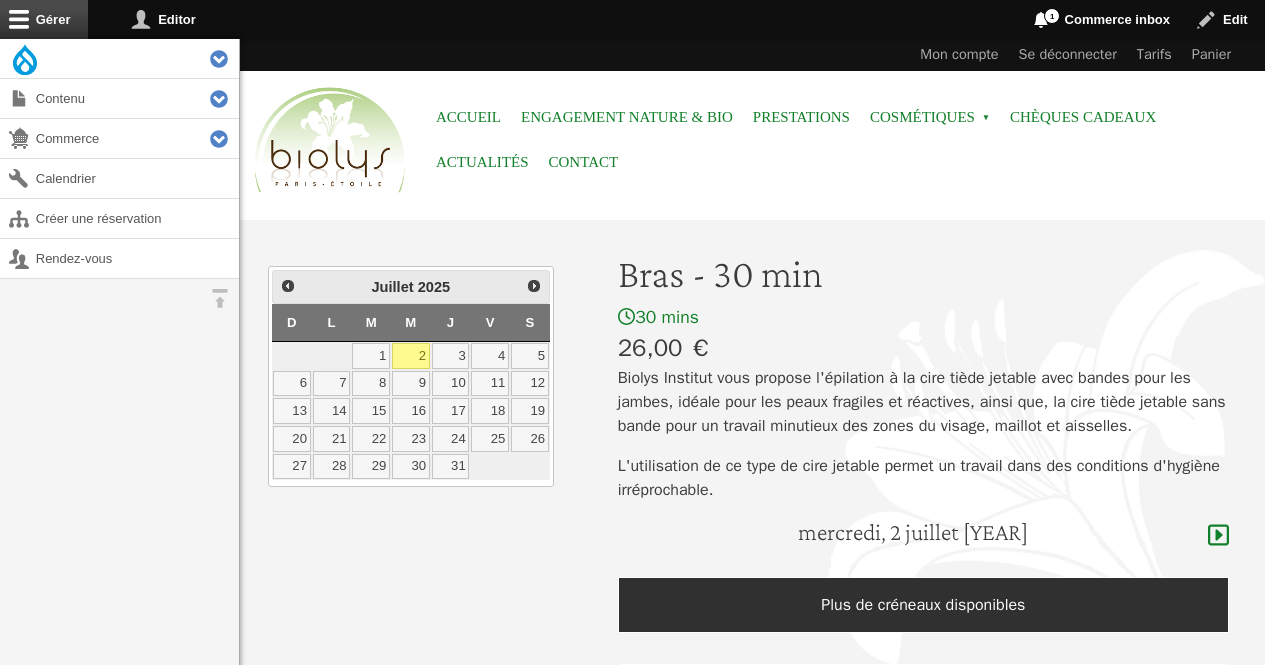 scroll, scrollTop: 0, scrollLeft: 0, axis: both 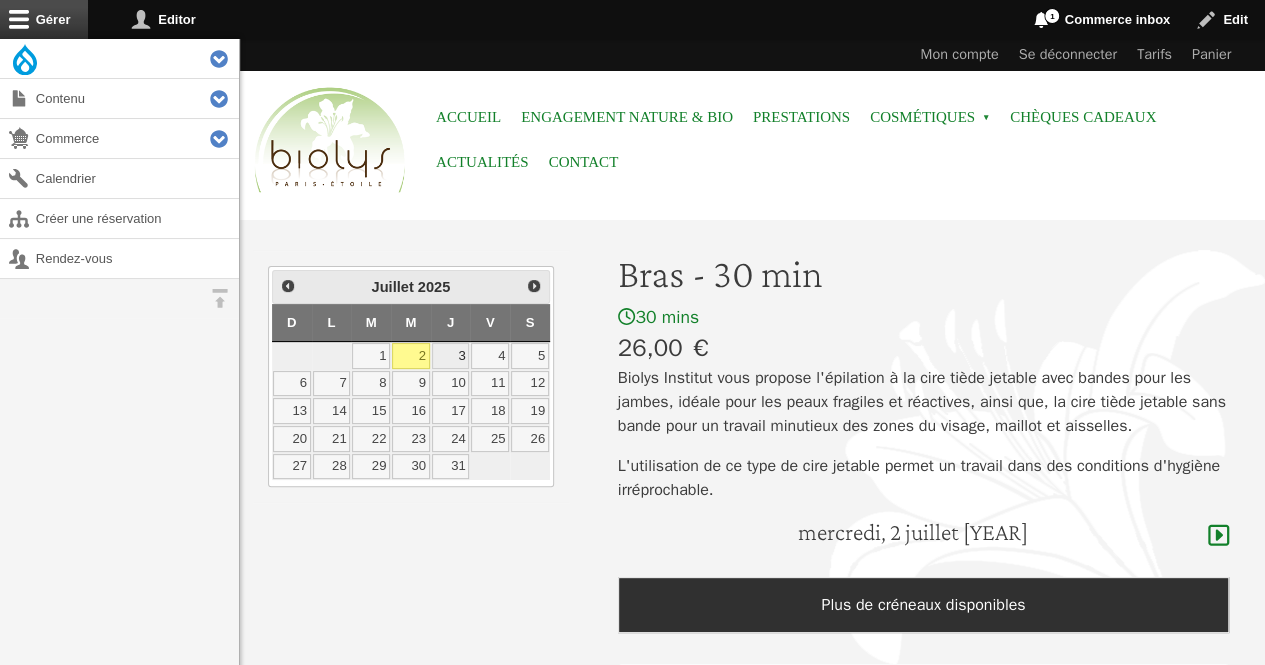 click on "3" at bounding box center [451, 356] 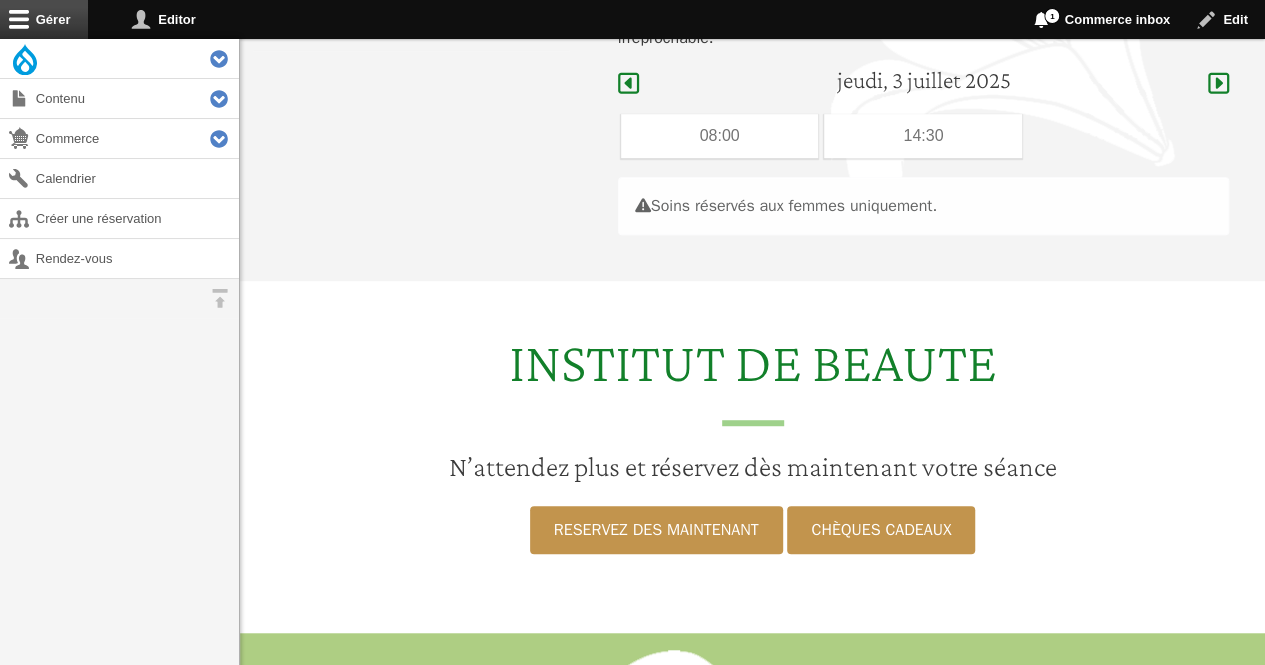 scroll, scrollTop: 517, scrollLeft: 0, axis: vertical 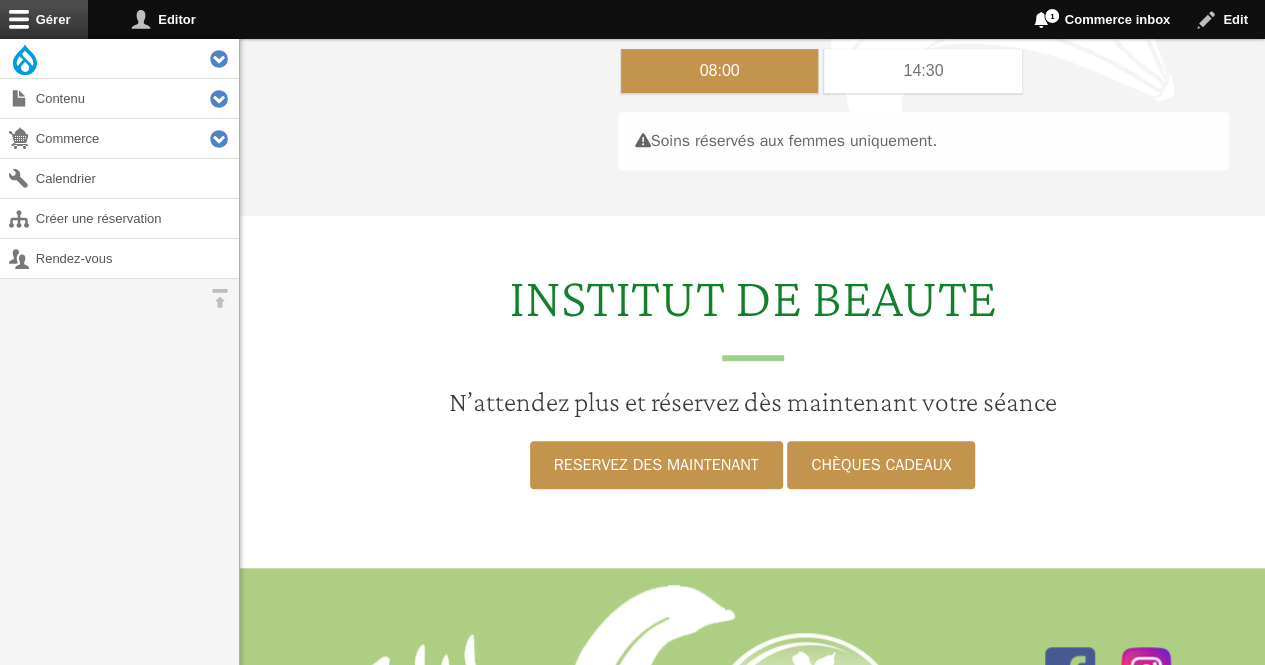 click on "08:00" at bounding box center (720, 71) 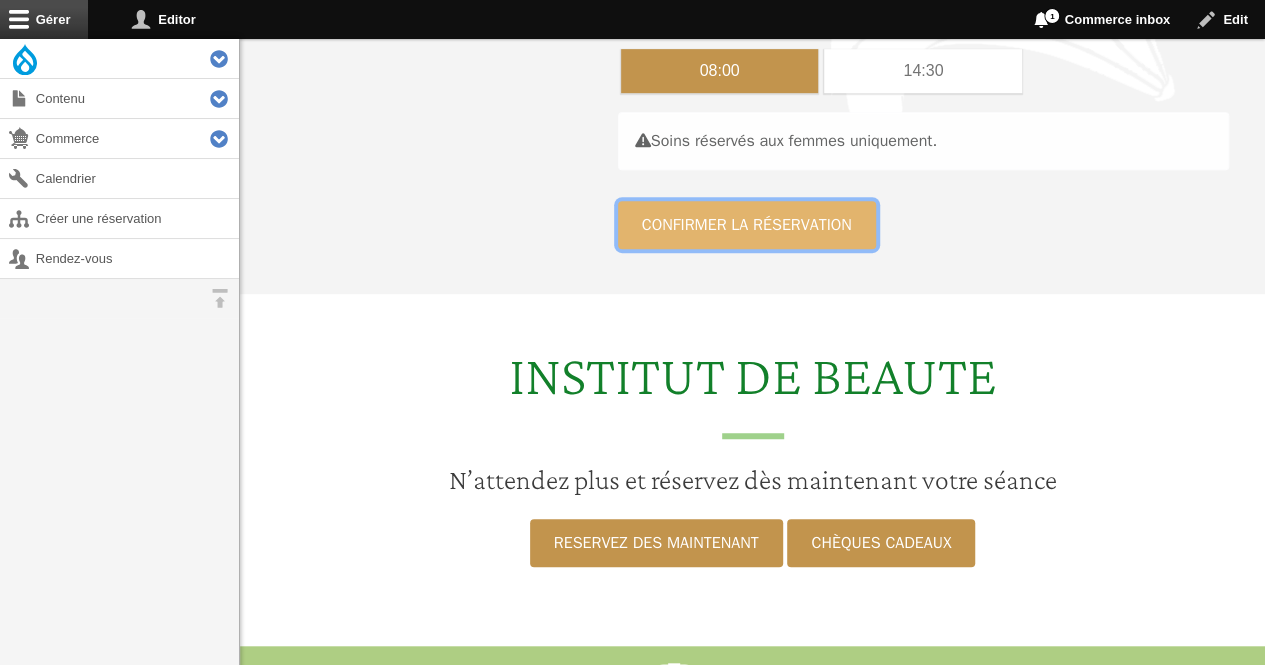 click on "Confirmer la réservation" at bounding box center (747, 225) 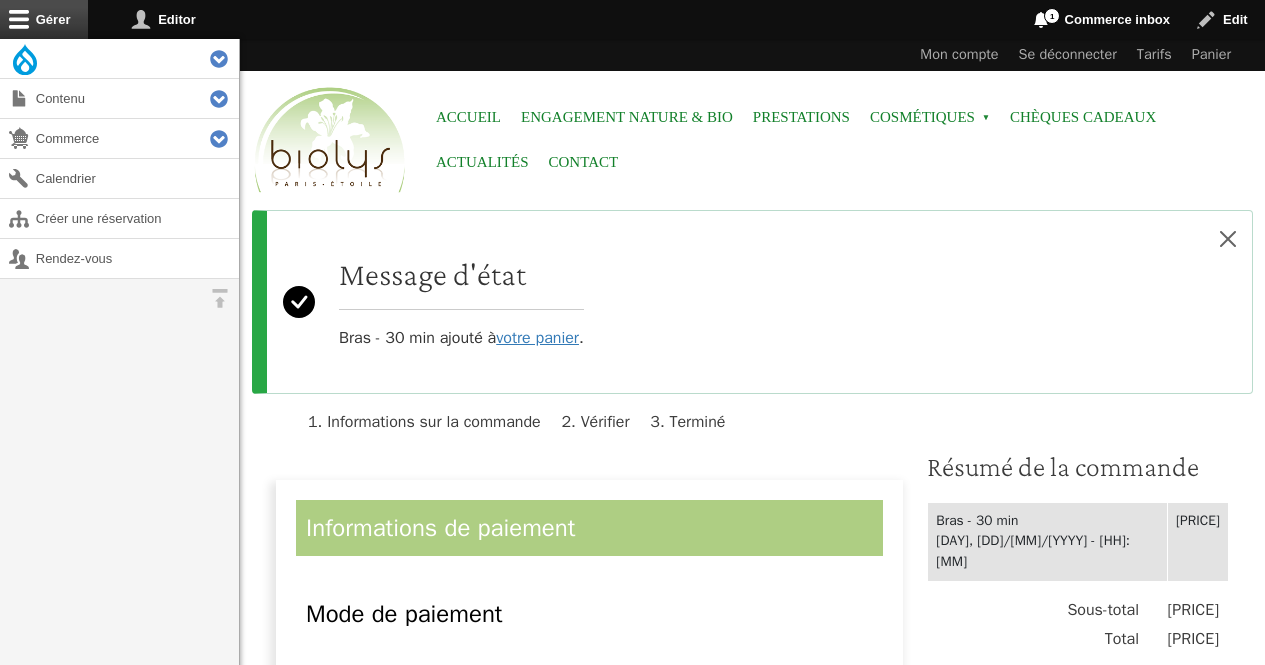 scroll, scrollTop: 0, scrollLeft: 0, axis: both 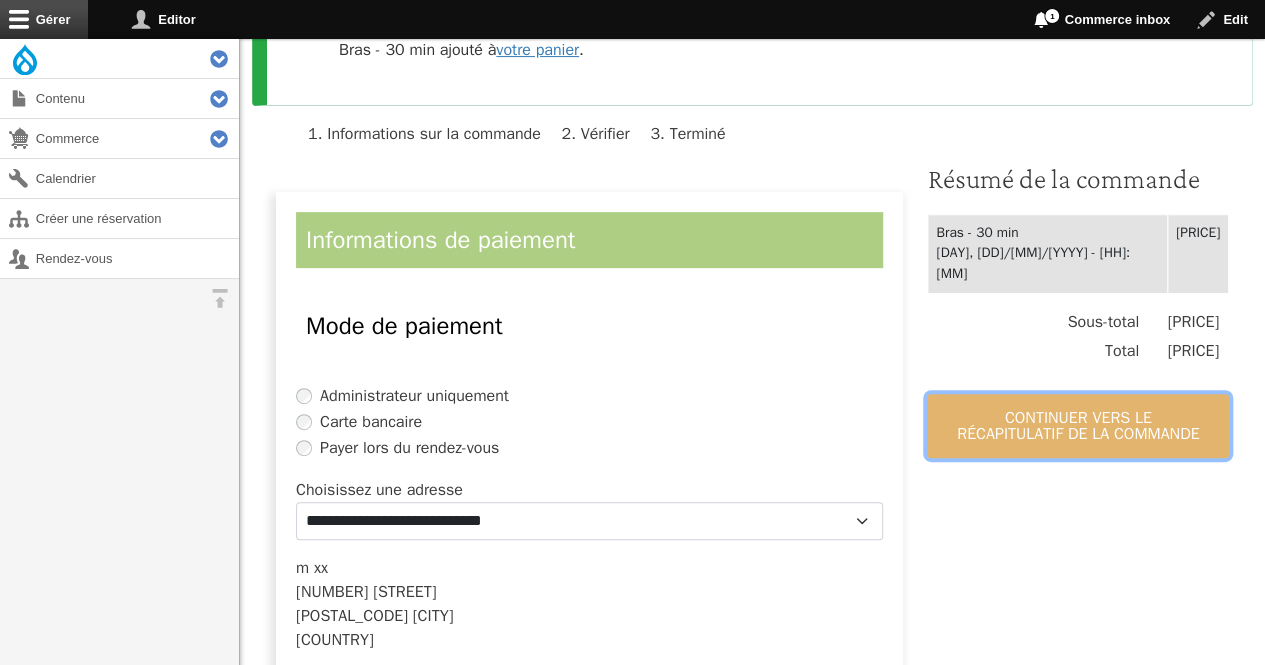 click on "Continuer vers le récapitulatif de la commande" at bounding box center [1078, 426] 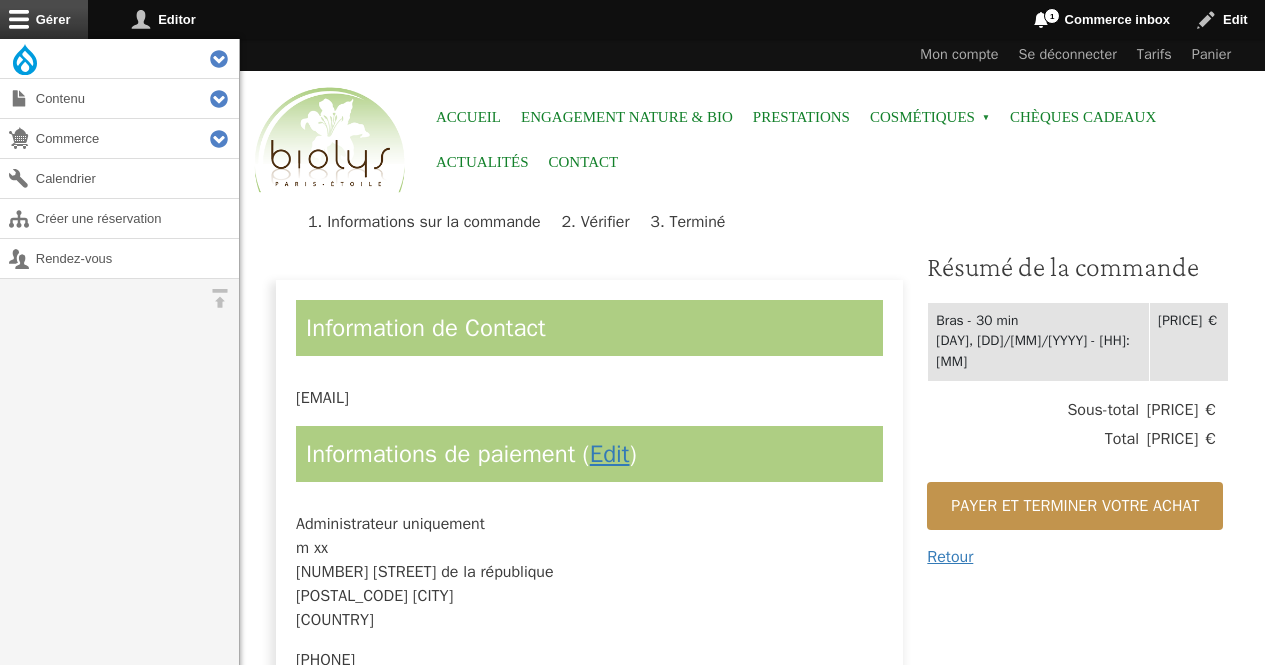 scroll, scrollTop: 0, scrollLeft: 0, axis: both 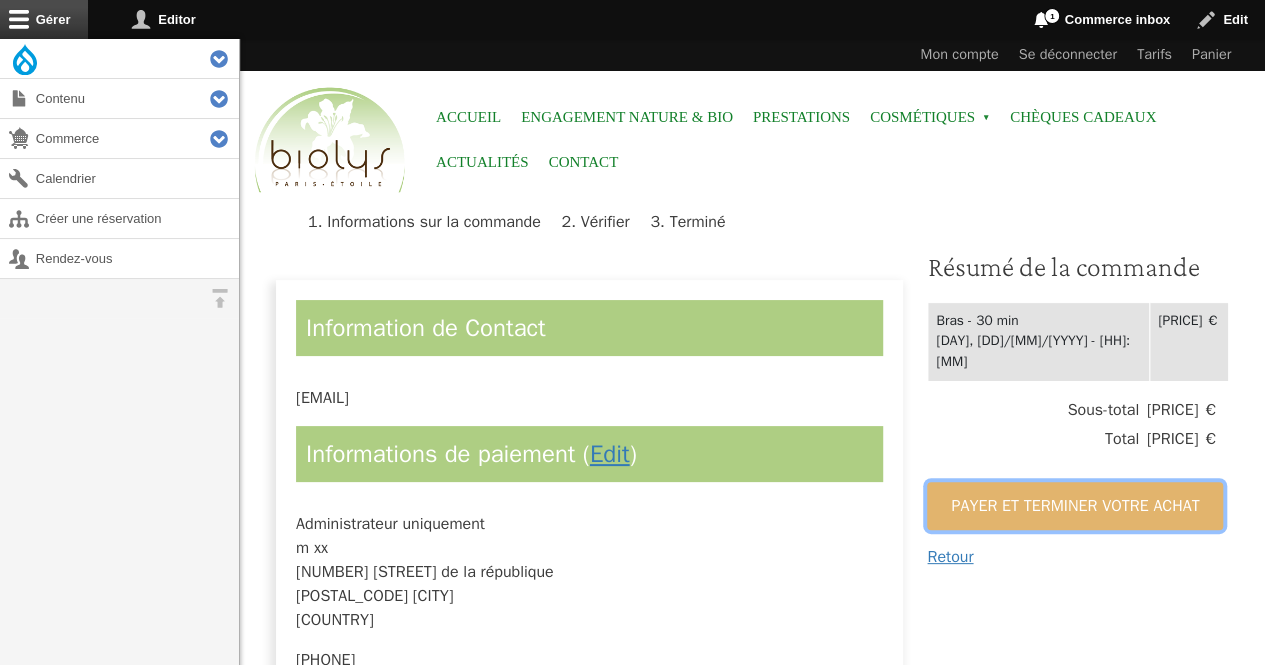 click on "Payer et terminer votre achat" at bounding box center (1075, 506) 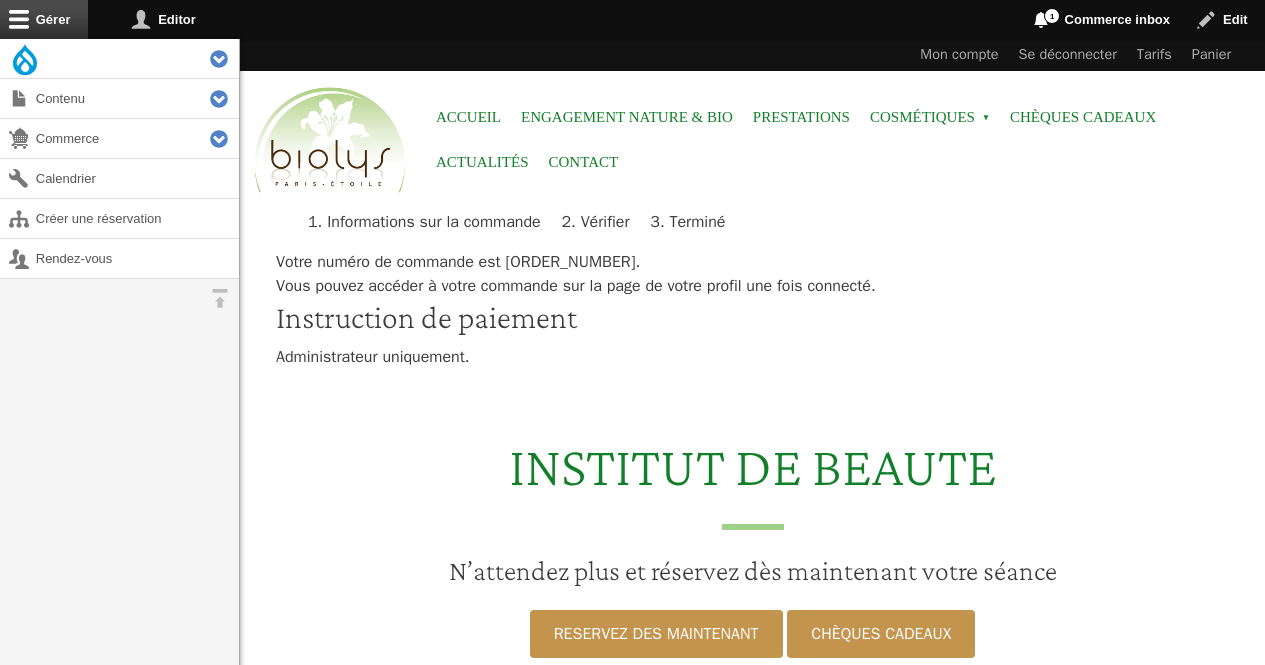 scroll, scrollTop: 0, scrollLeft: 0, axis: both 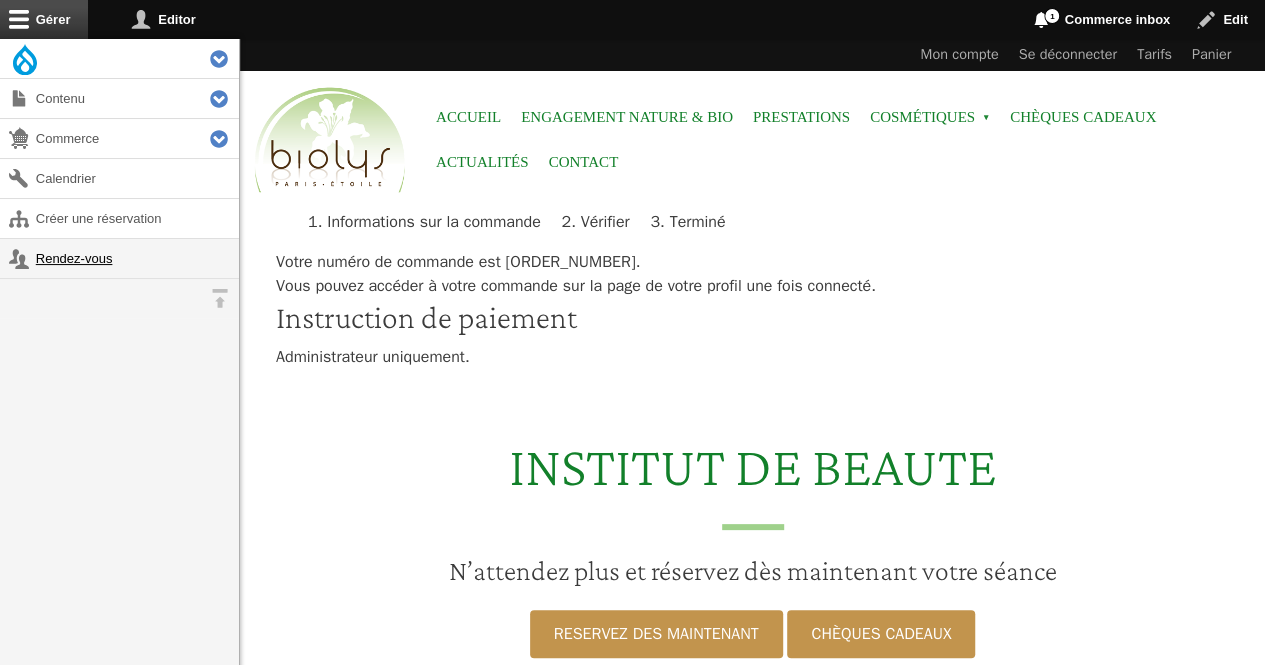click on "Rendez-vous" at bounding box center (119, 258) 